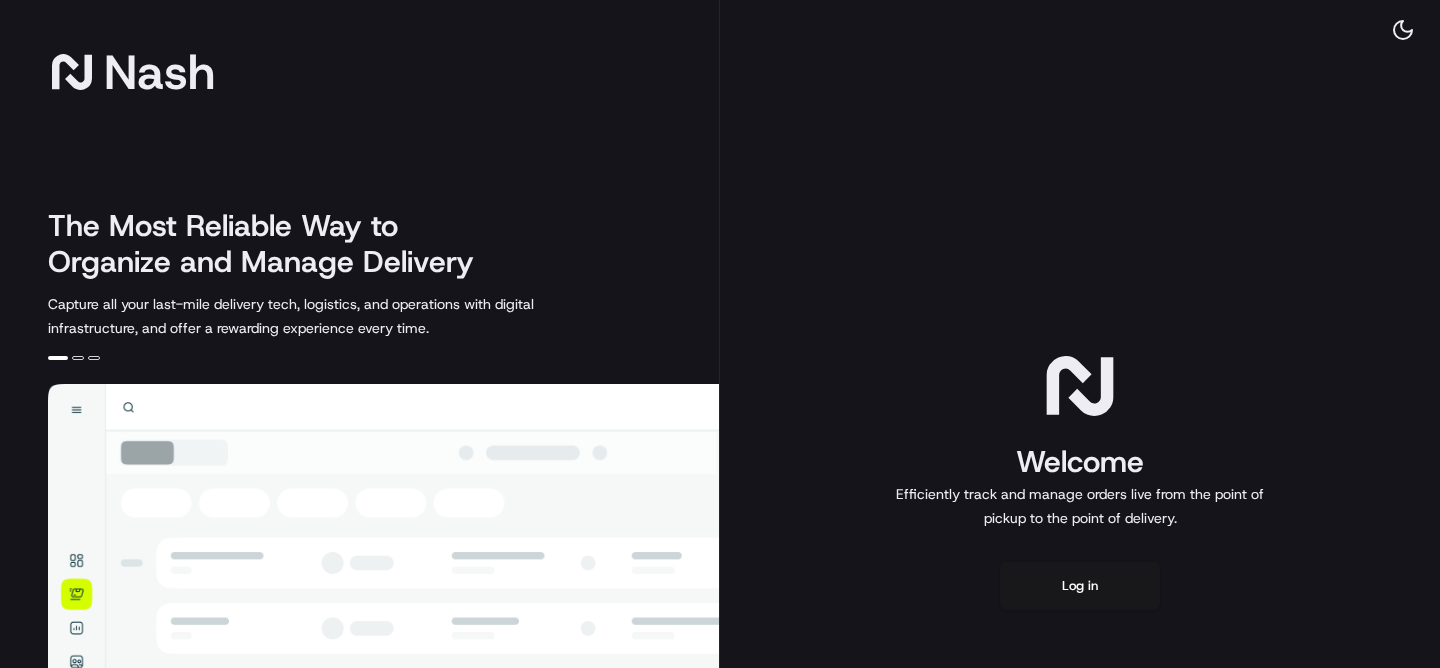 scroll, scrollTop: 0, scrollLeft: 0, axis: both 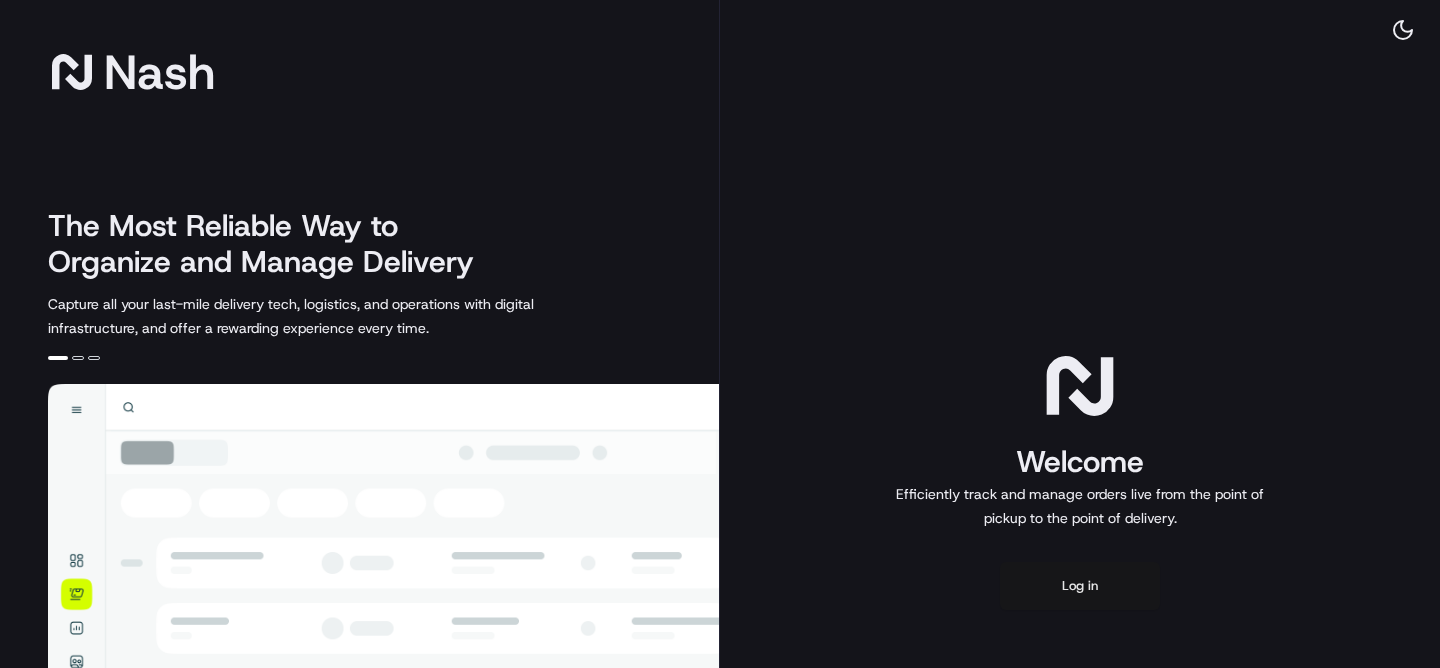 click on "Log in" at bounding box center (1080, 586) 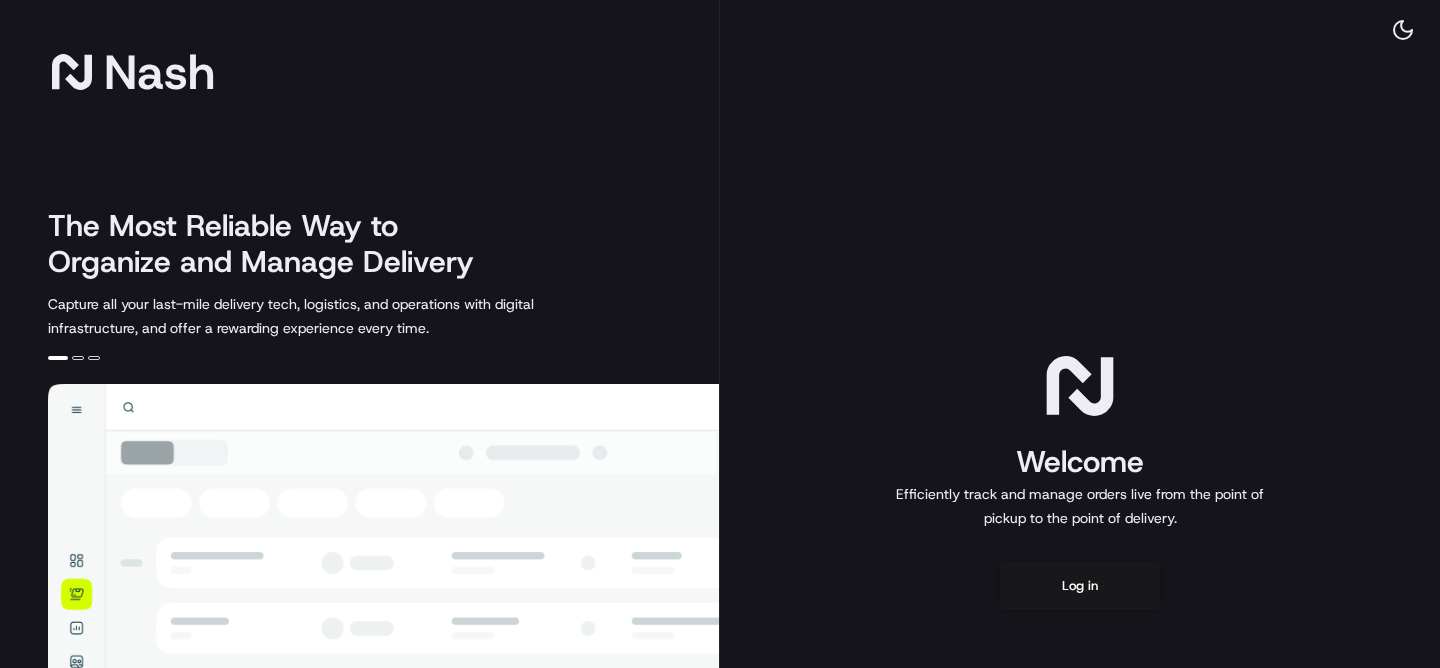scroll, scrollTop: 0, scrollLeft: 0, axis: both 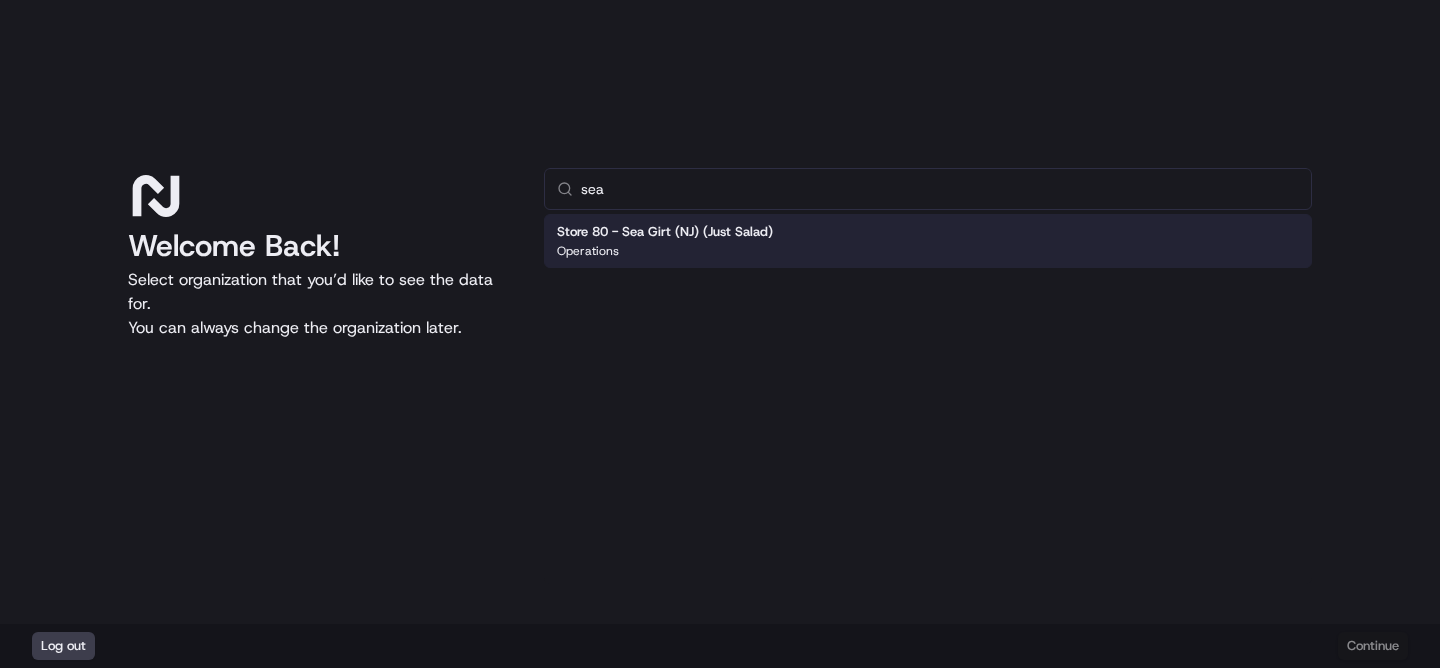 type on "sea" 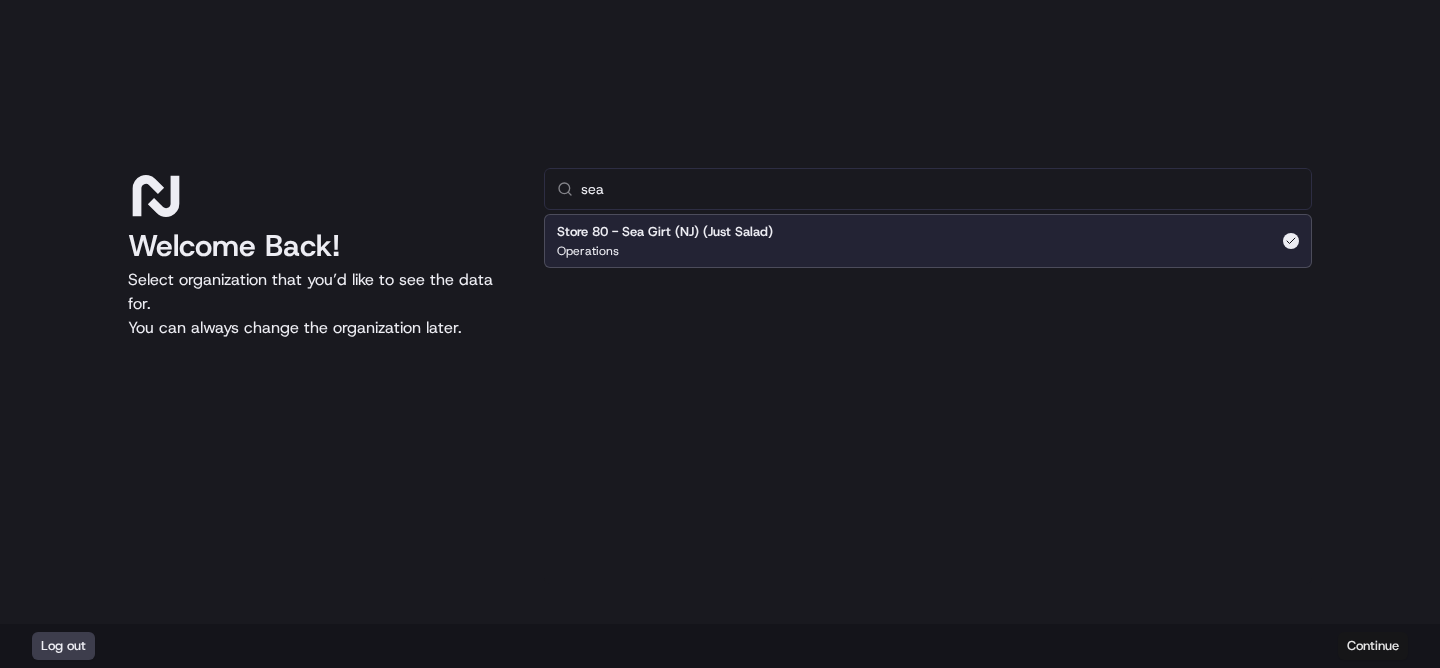 click on "Continue" at bounding box center [1373, 646] 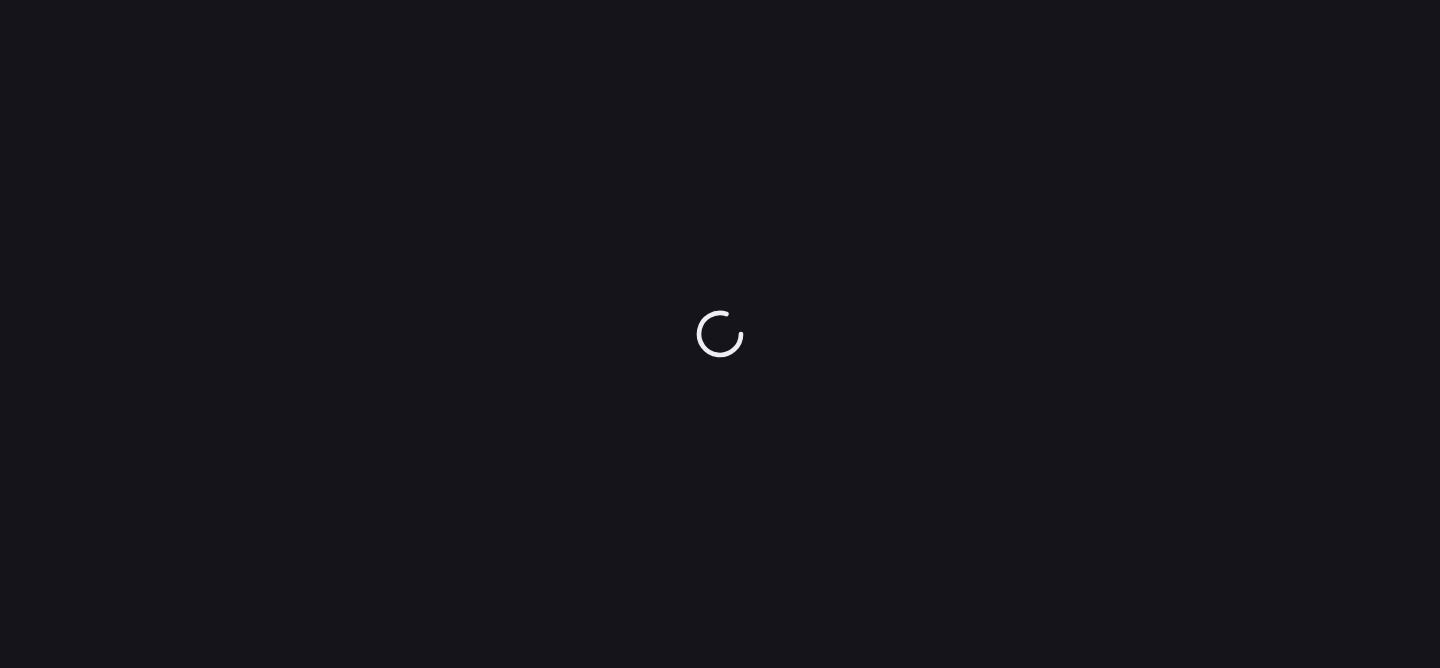 scroll, scrollTop: 0, scrollLeft: 0, axis: both 